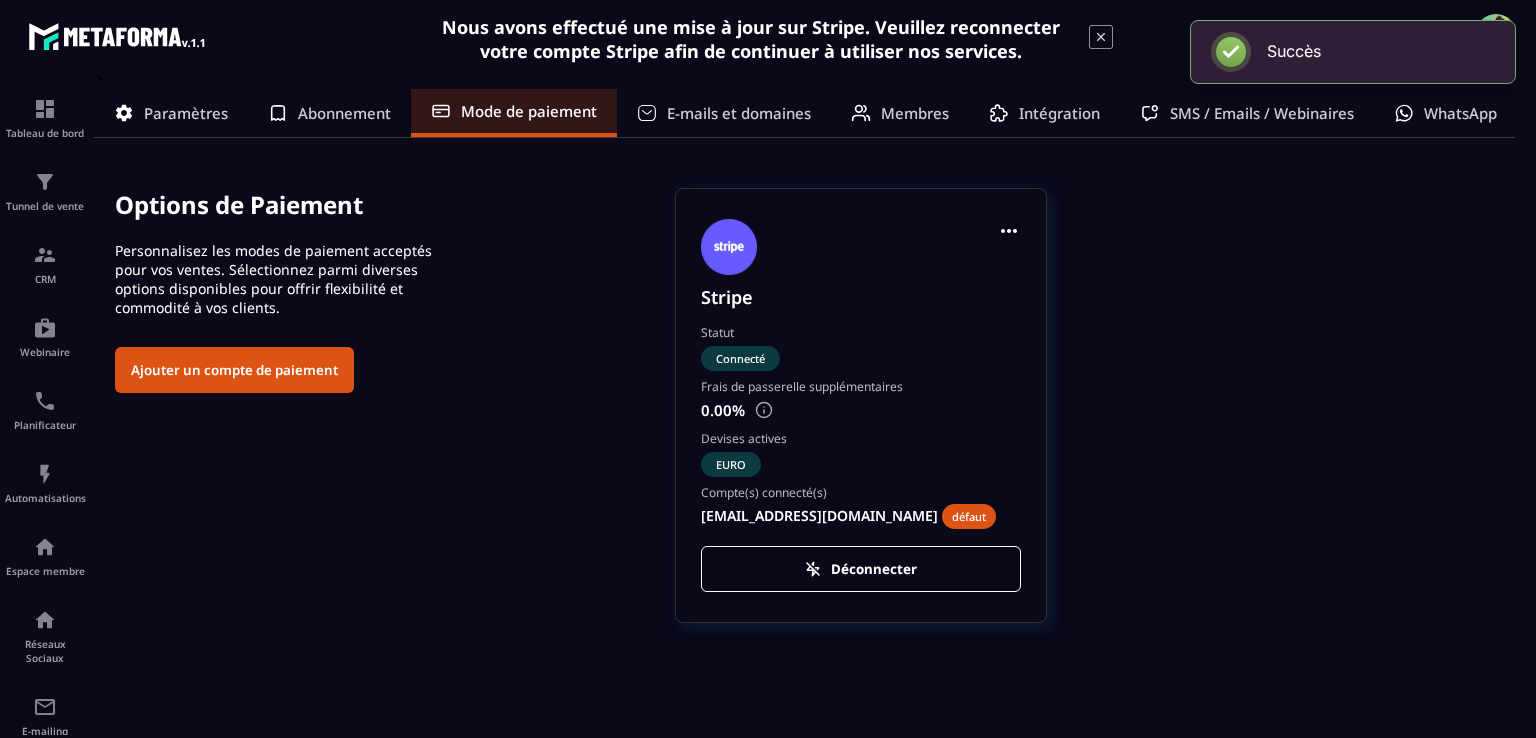 scroll, scrollTop: 0, scrollLeft: 0, axis: both 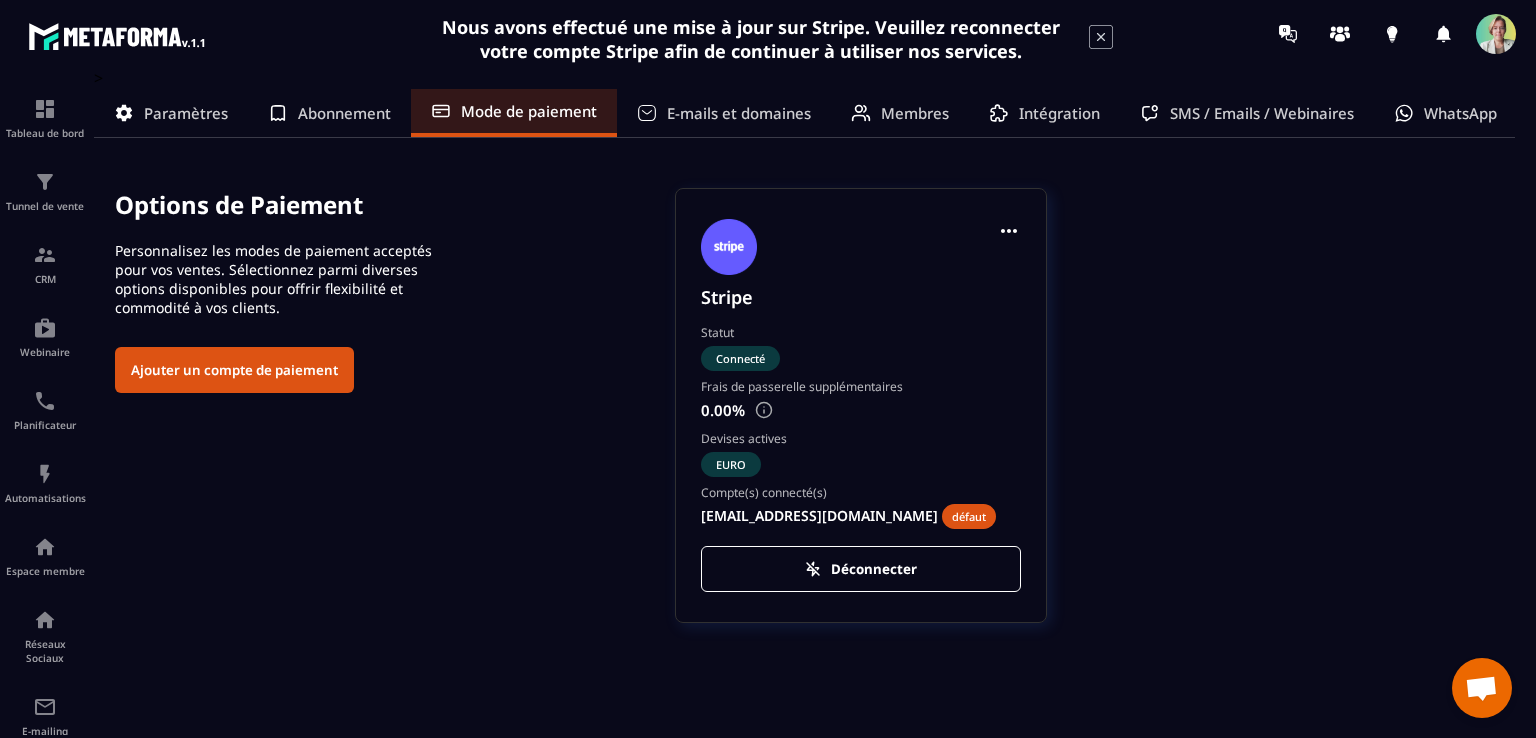 click on "Ajouter un compte de paiement" at bounding box center [234, 370] 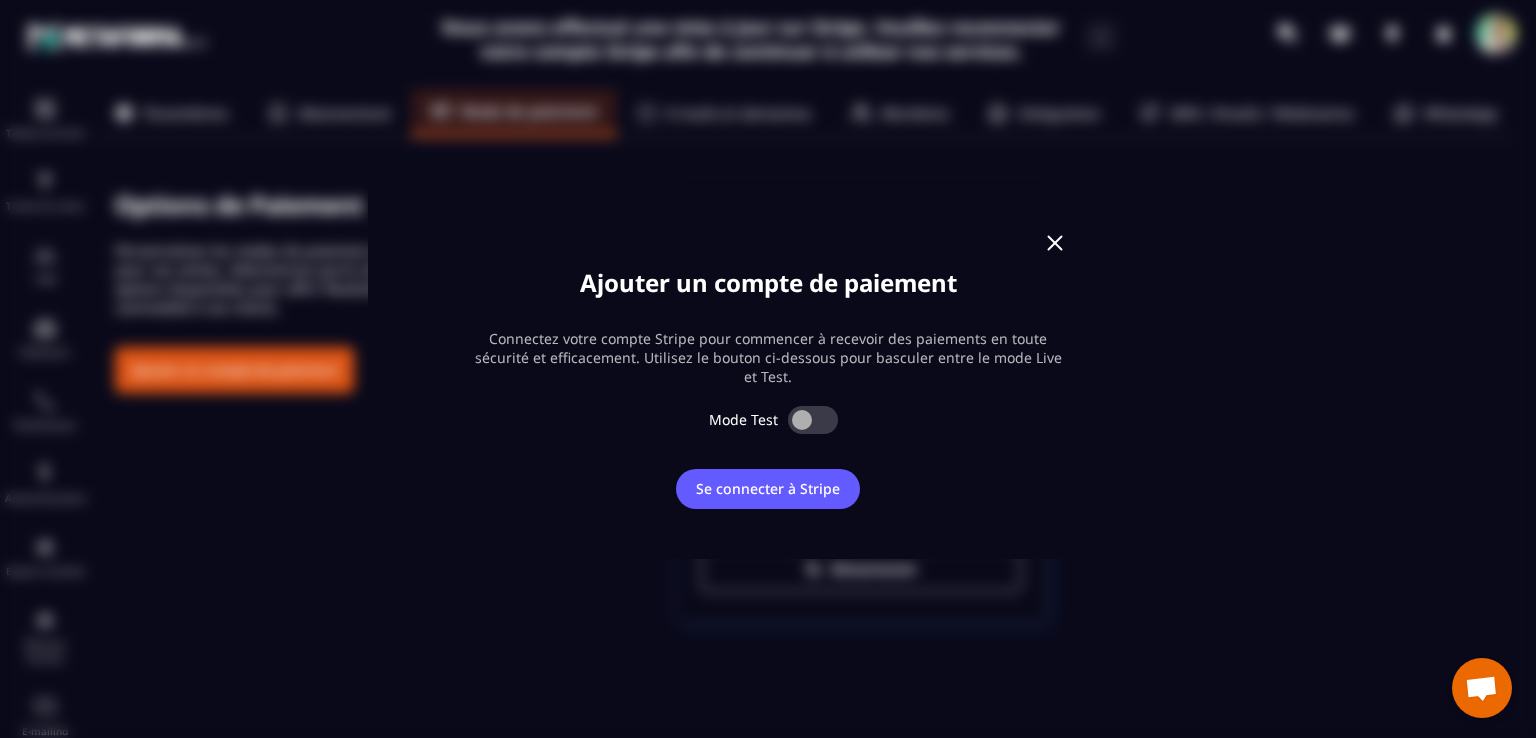 click at bounding box center (1055, 243) 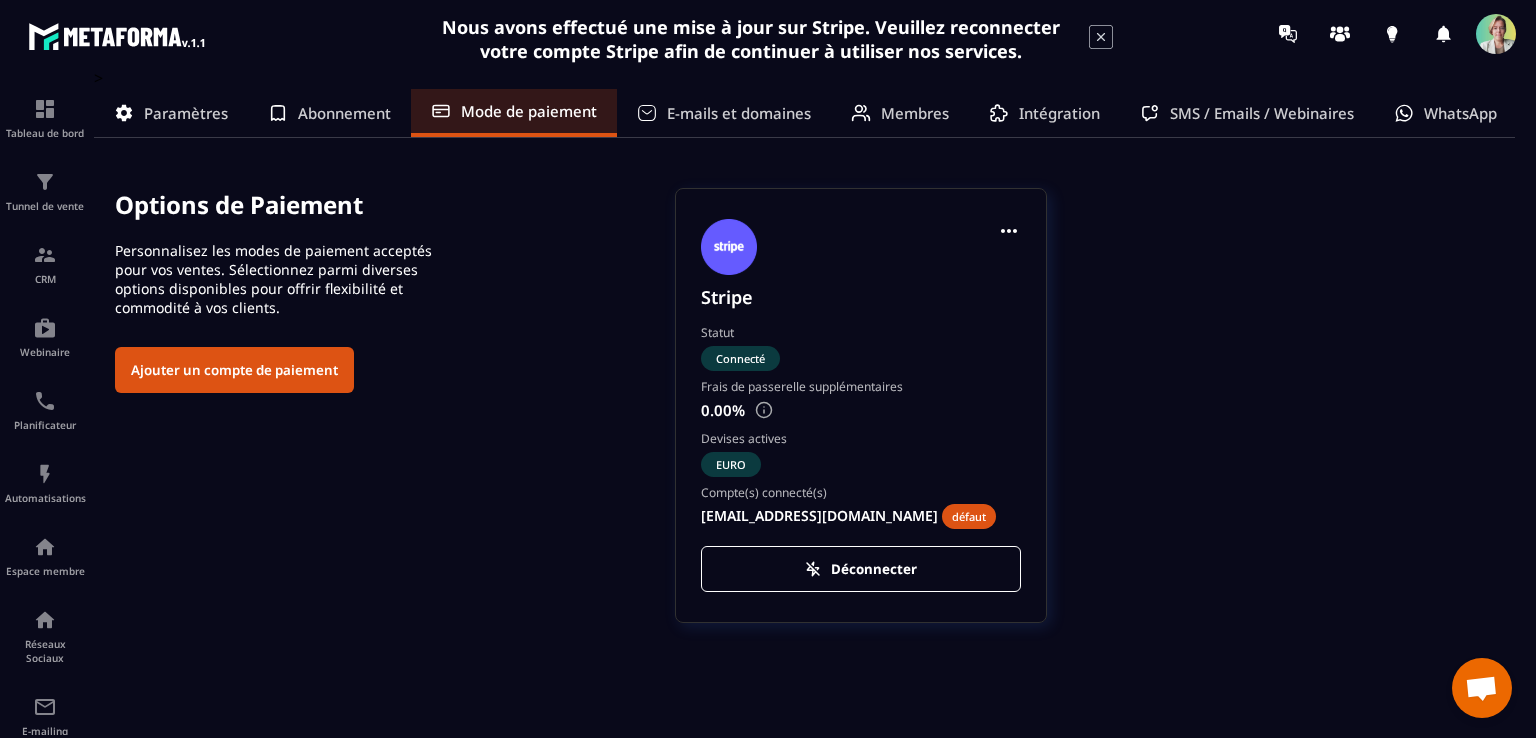 click on "E-mails et domaines" at bounding box center [739, 113] 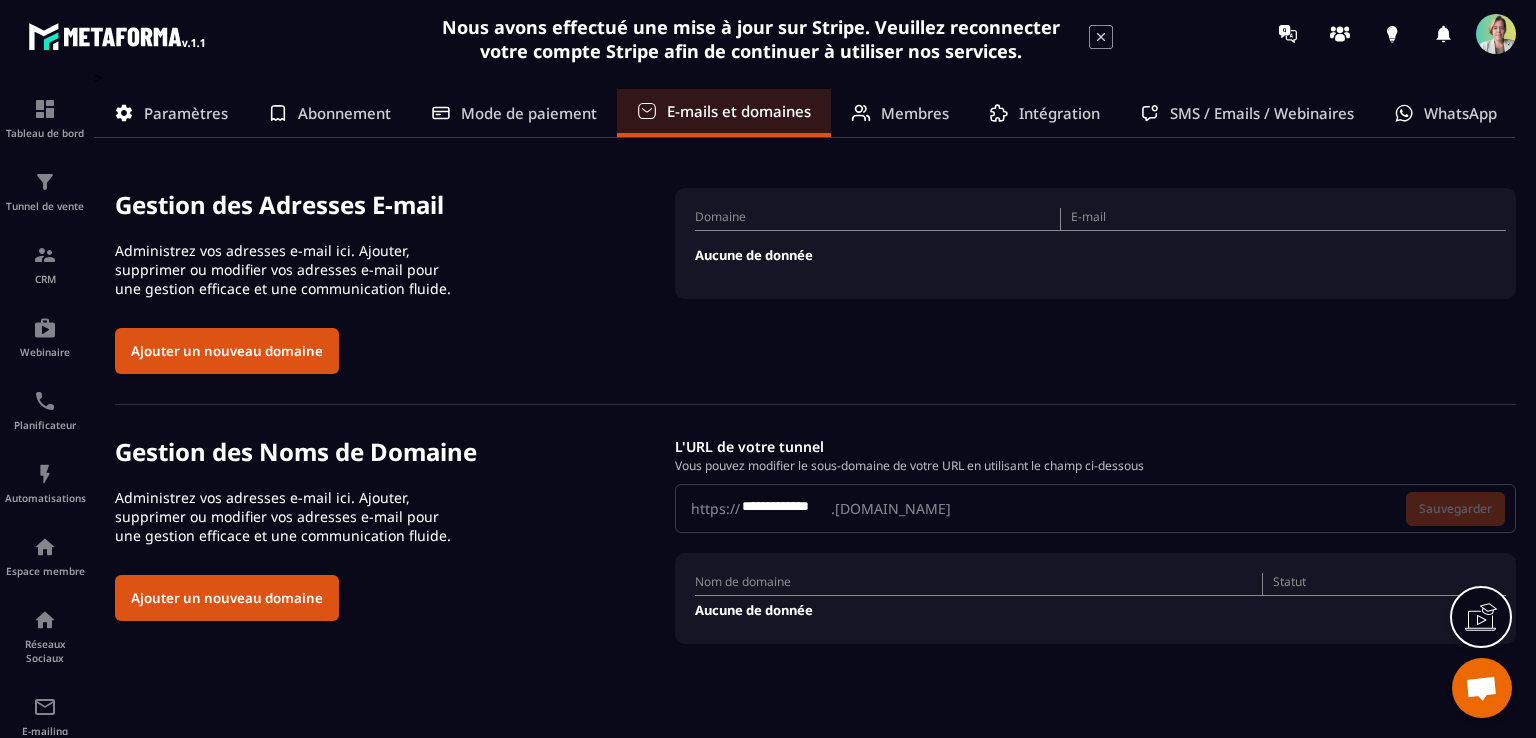 click on "**********" at bounding box center [1095, 508] 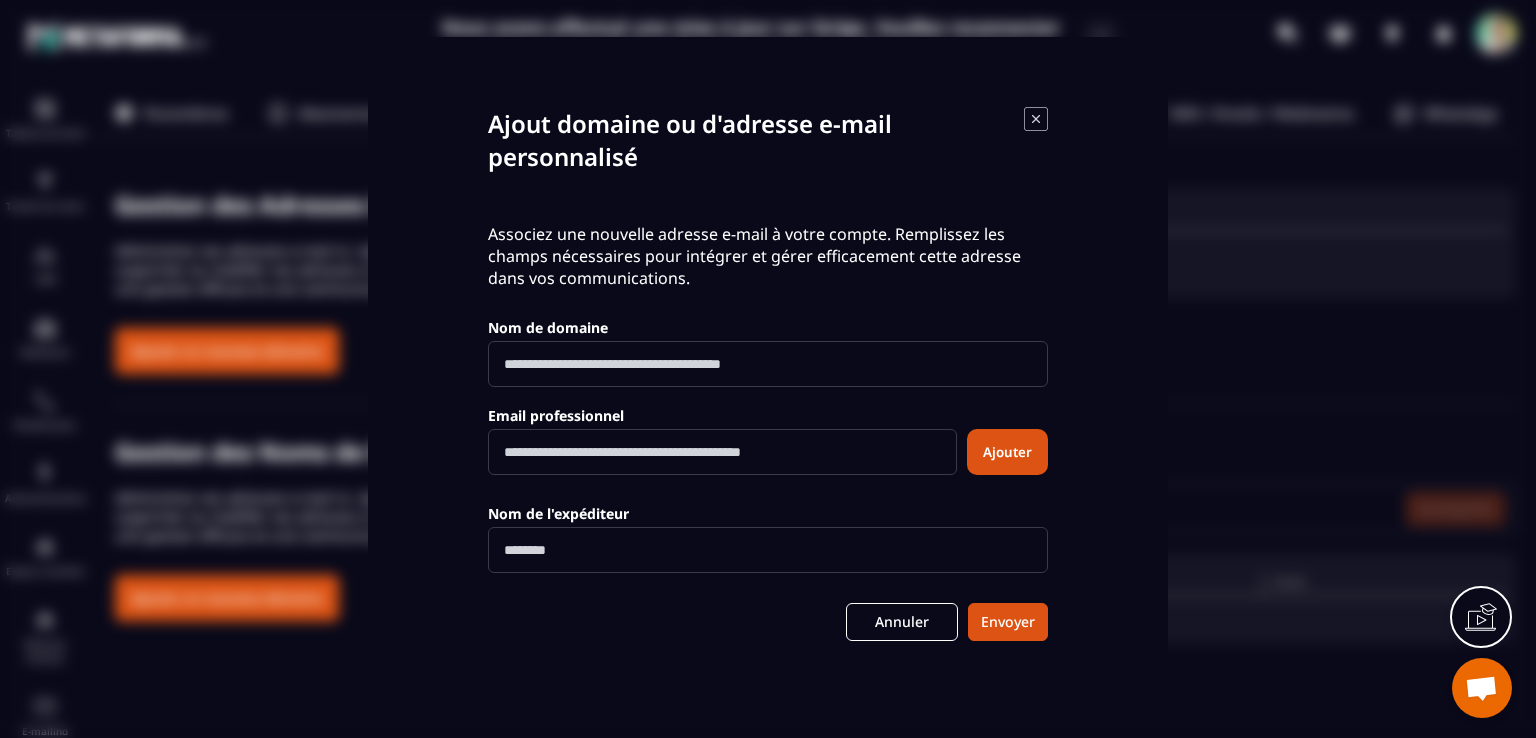 click 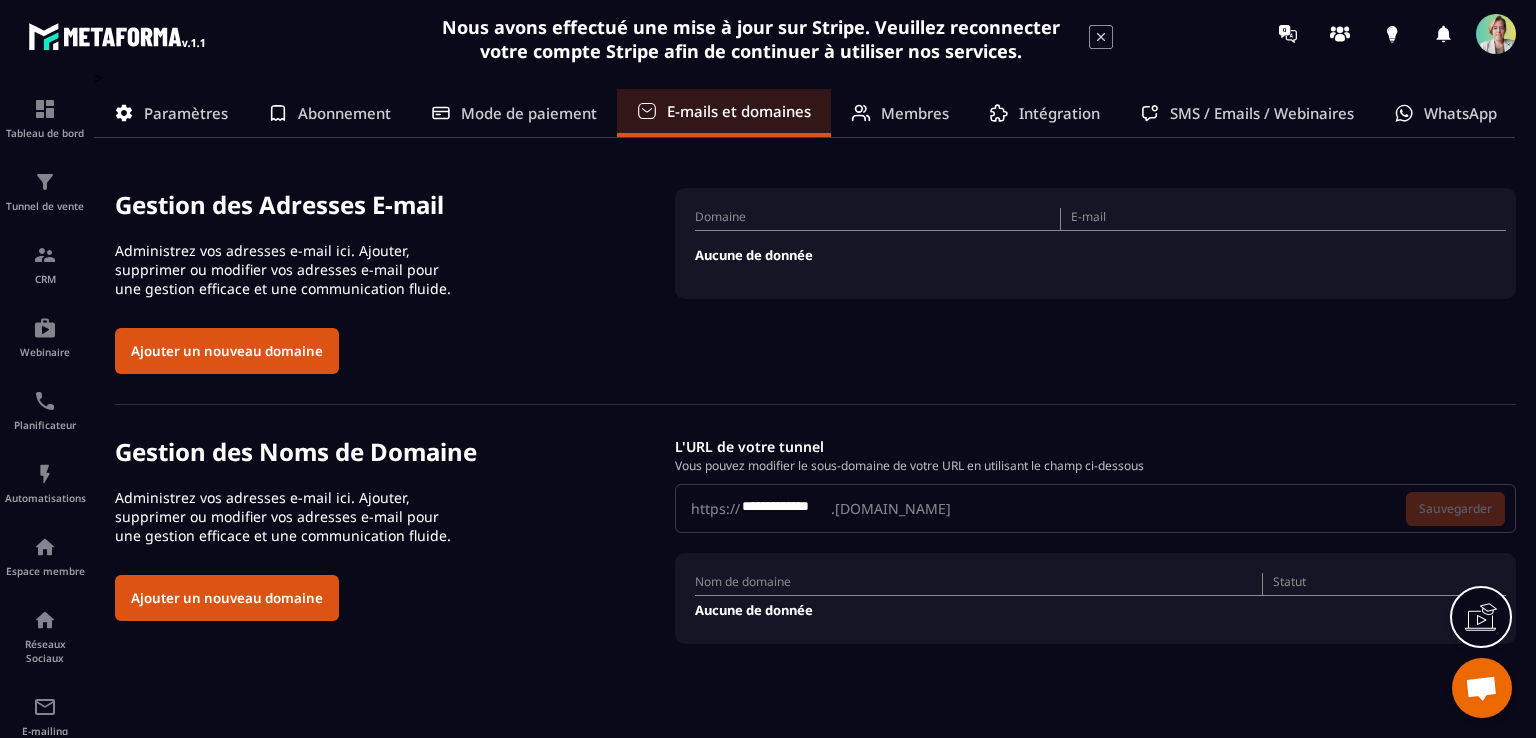 click on "Mode de paiement" at bounding box center (529, 113) 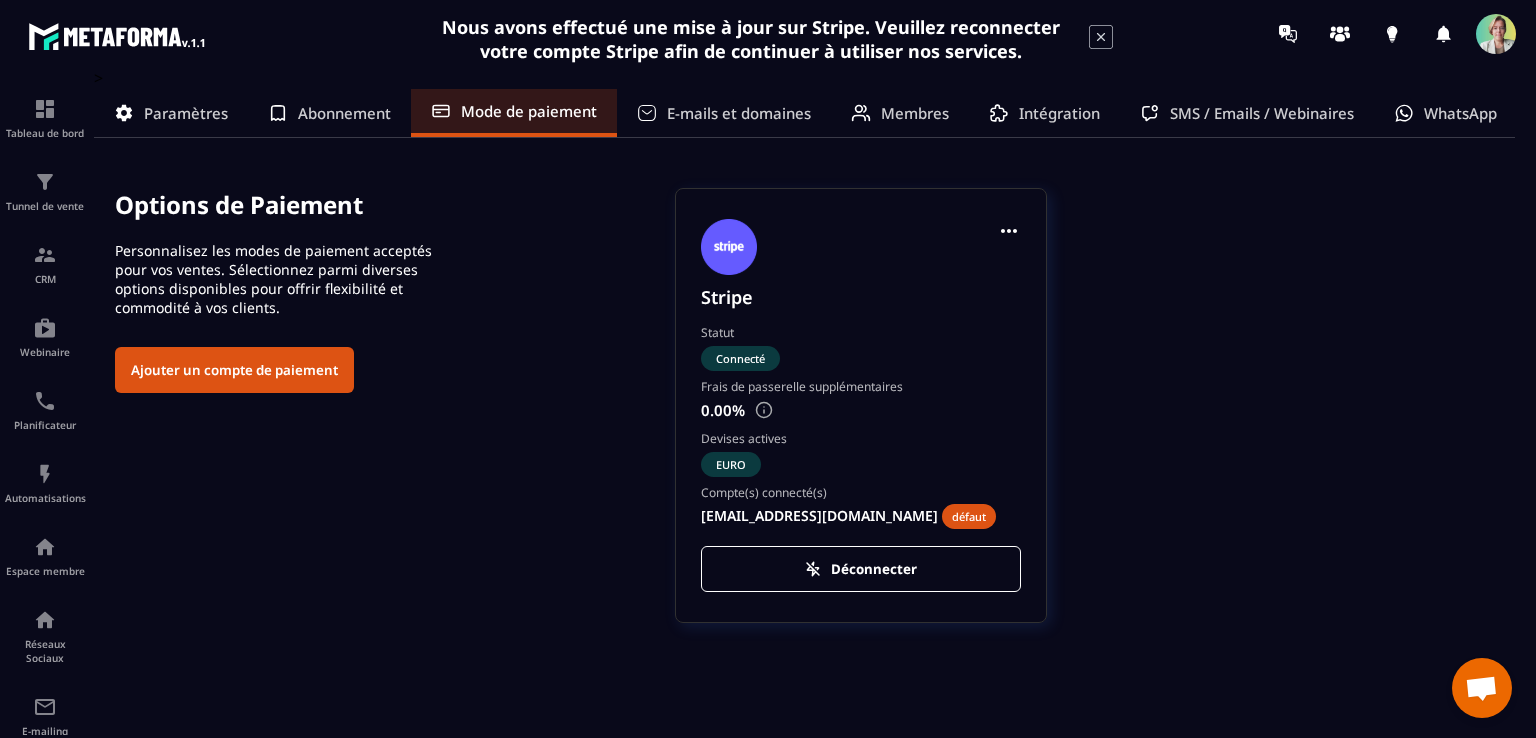 click on "Abonnement" at bounding box center [344, 113] 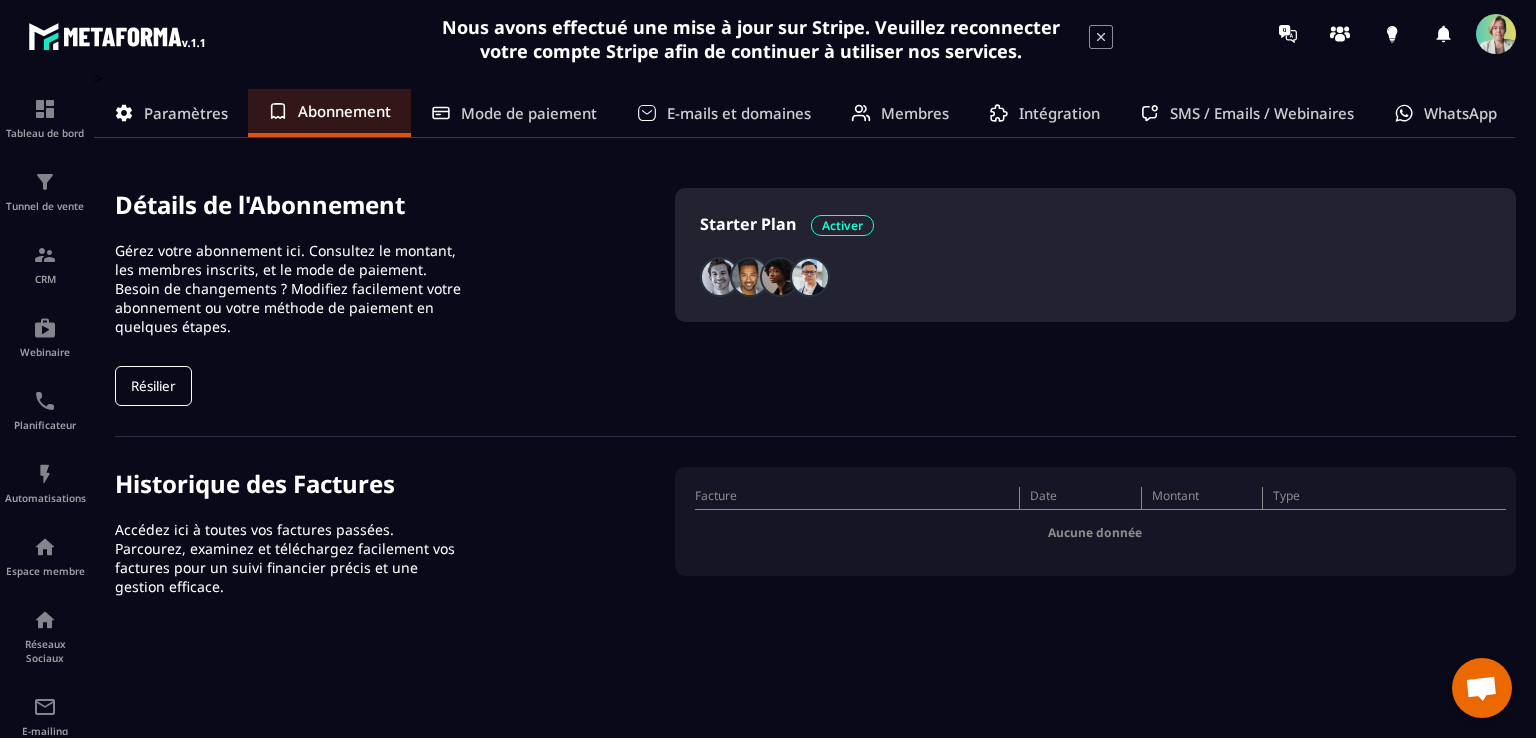 click on "Mode de paiement" at bounding box center [529, 113] 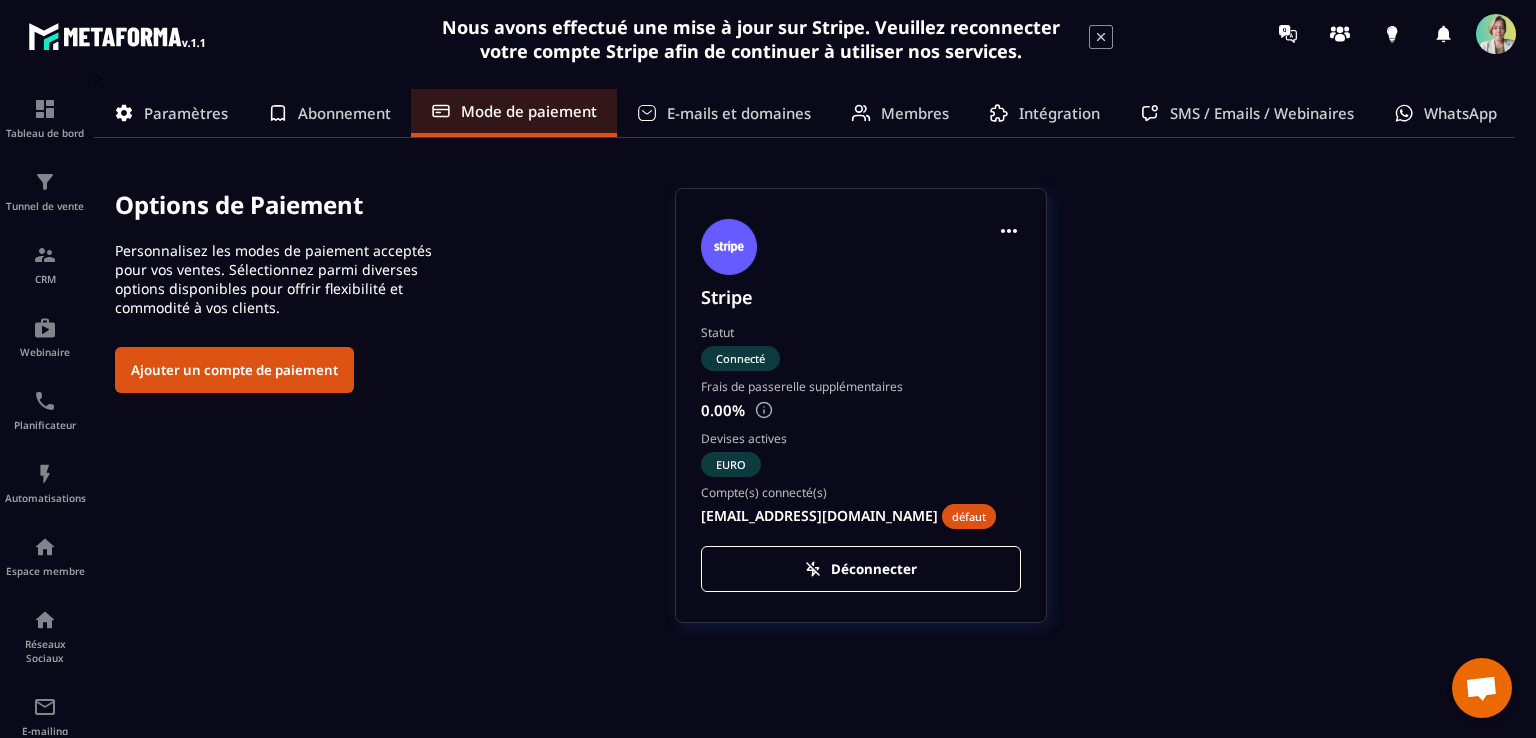 click on "Paramètres" at bounding box center [186, 113] 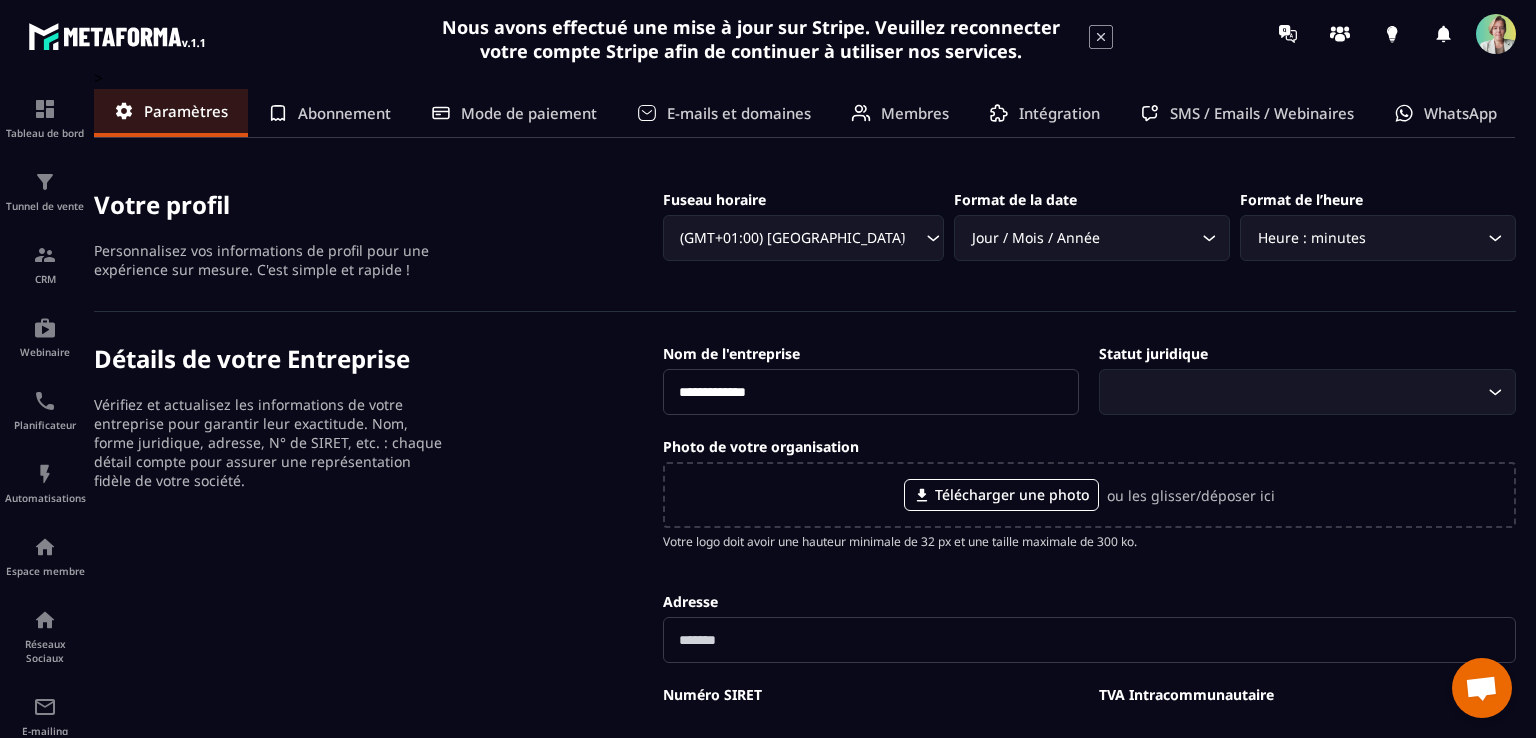 click 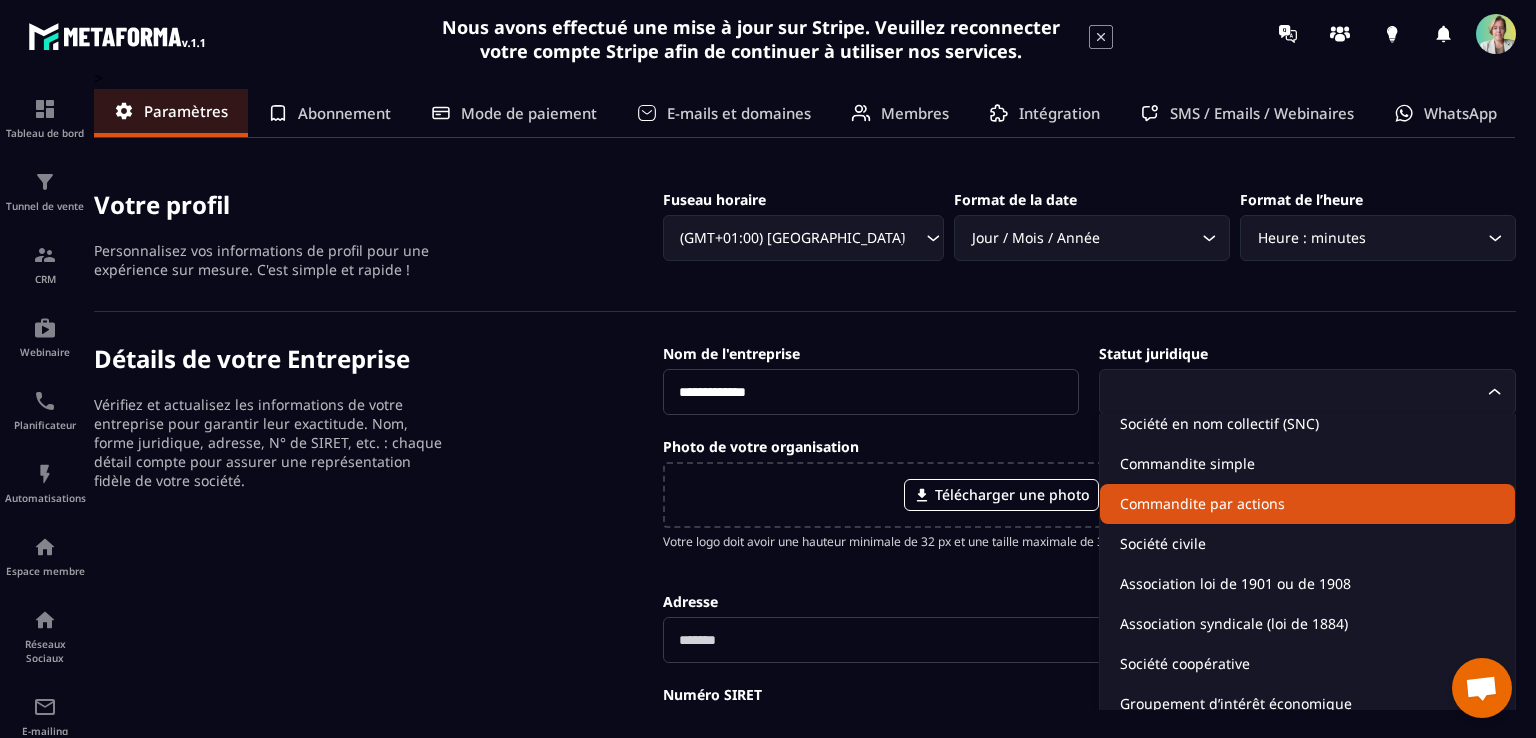 scroll, scrollTop: 0, scrollLeft: 0, axis: both 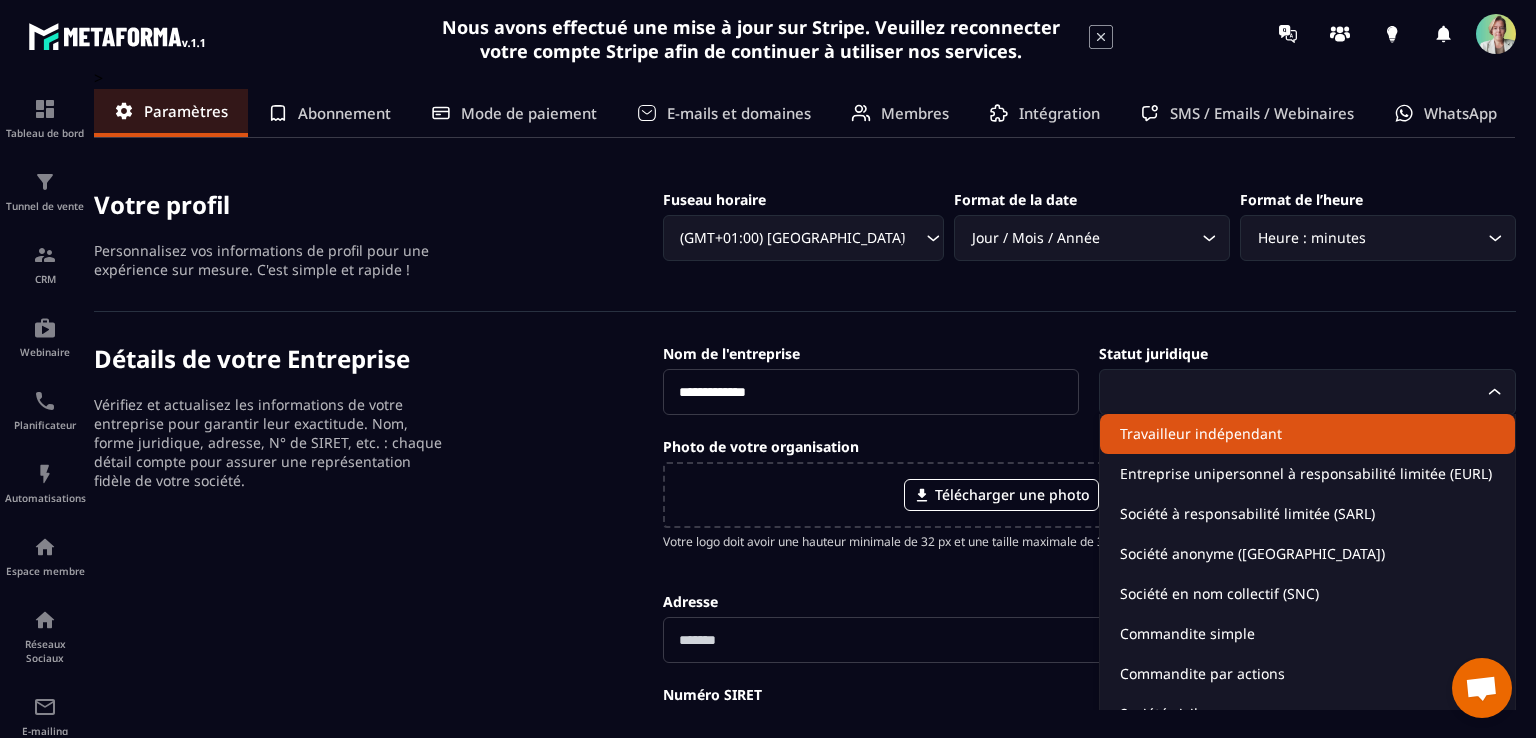 click on "Travailleur indépendant" 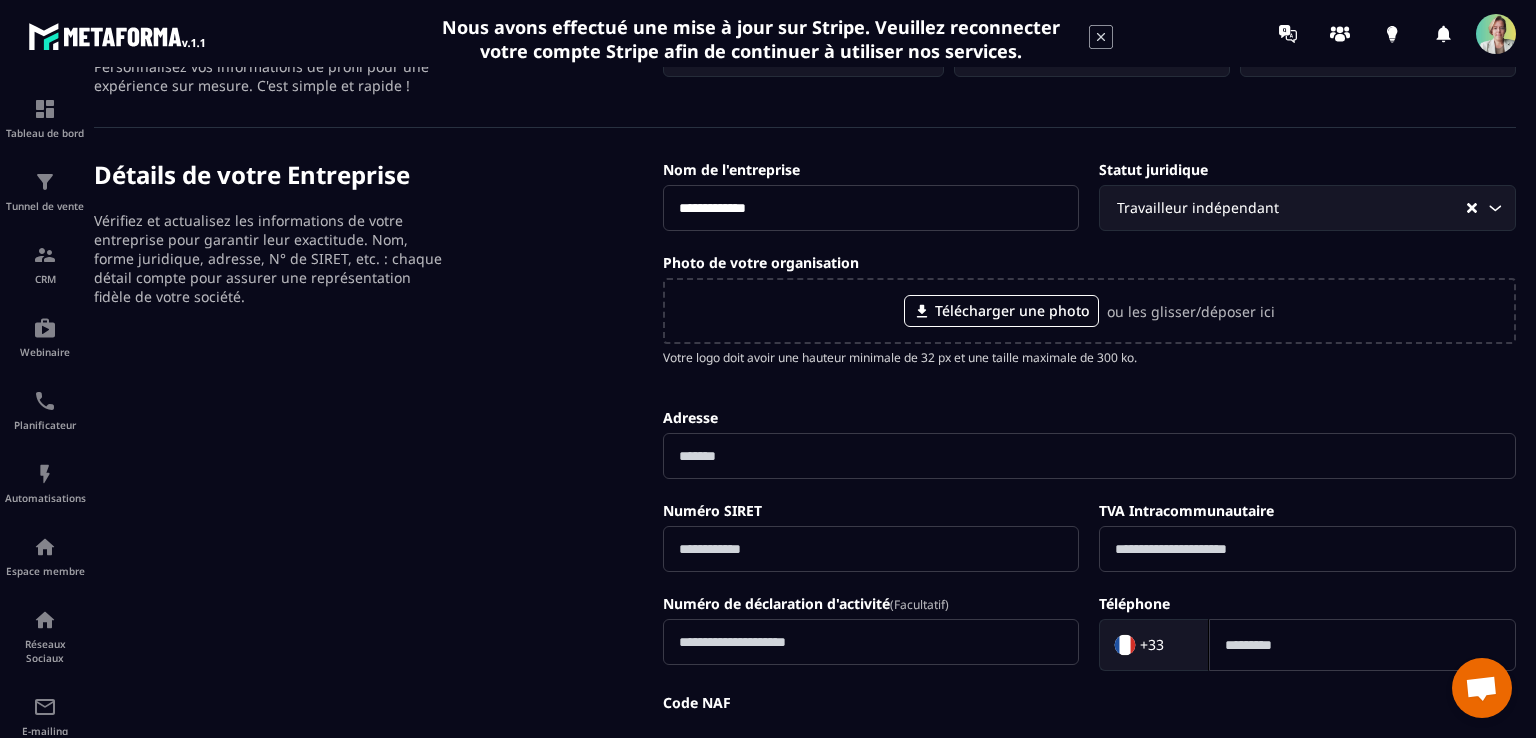 scroll, scrollTop: 100, scrollLeft: 0, axis: vertical 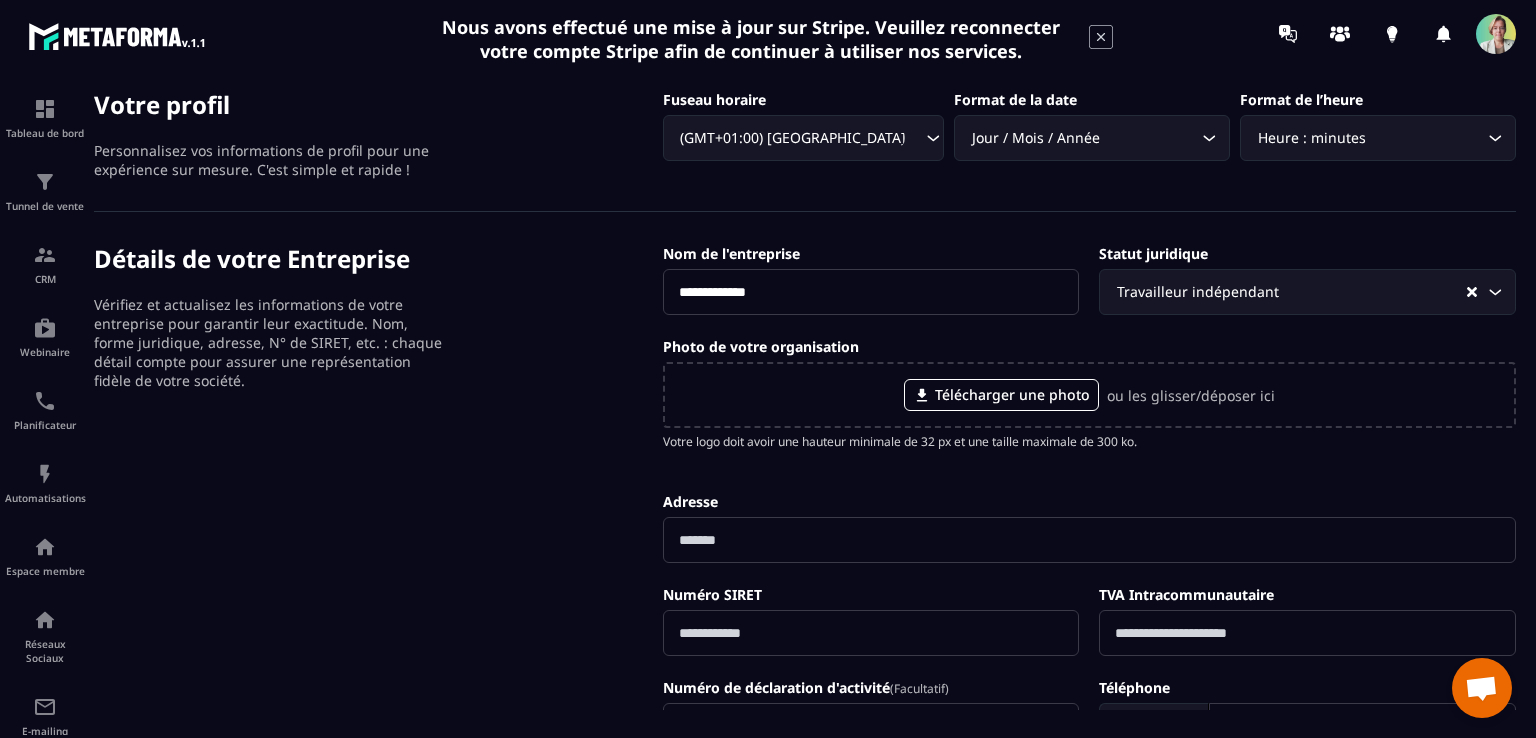 click 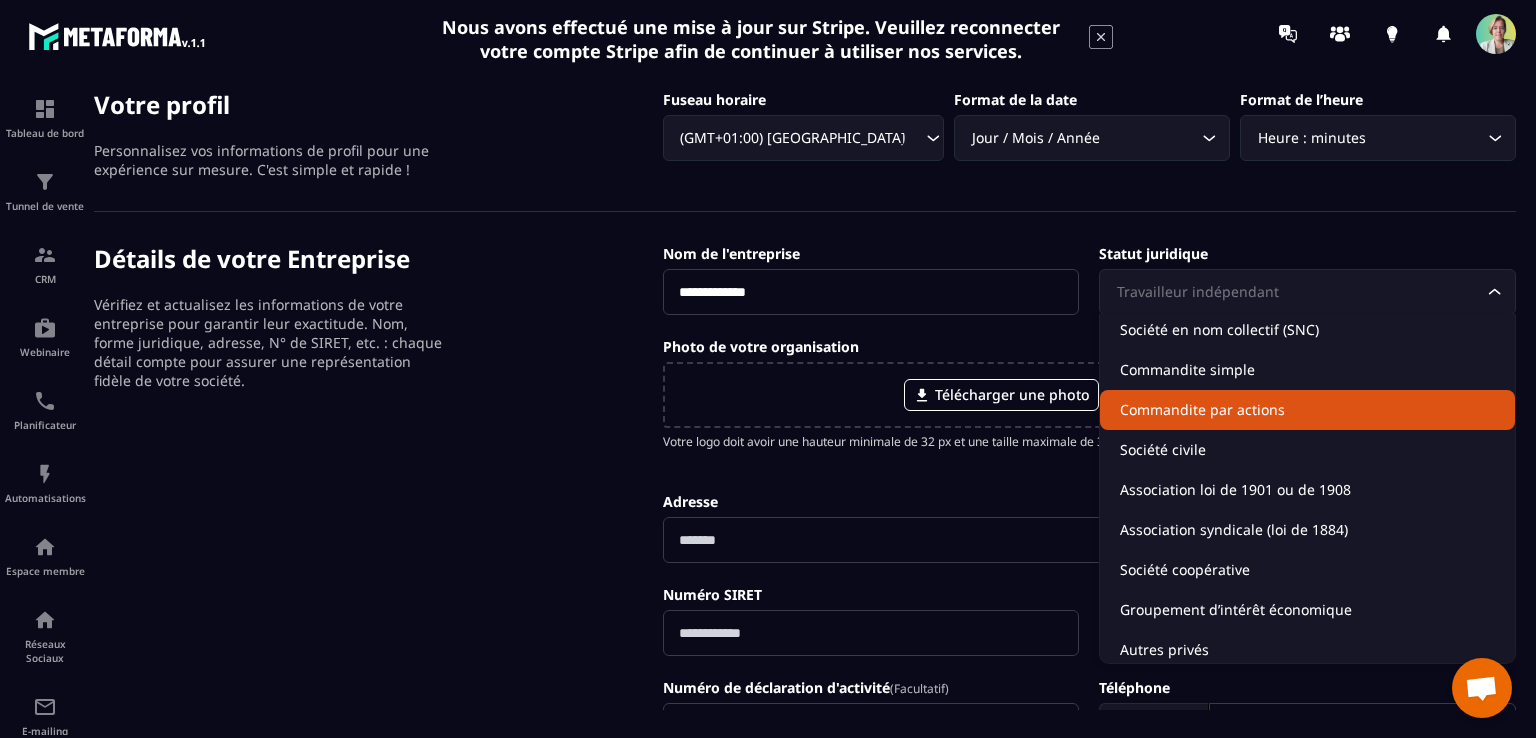 scroll, scrollTop: 170, scrollLeft: 0, axis: vertical 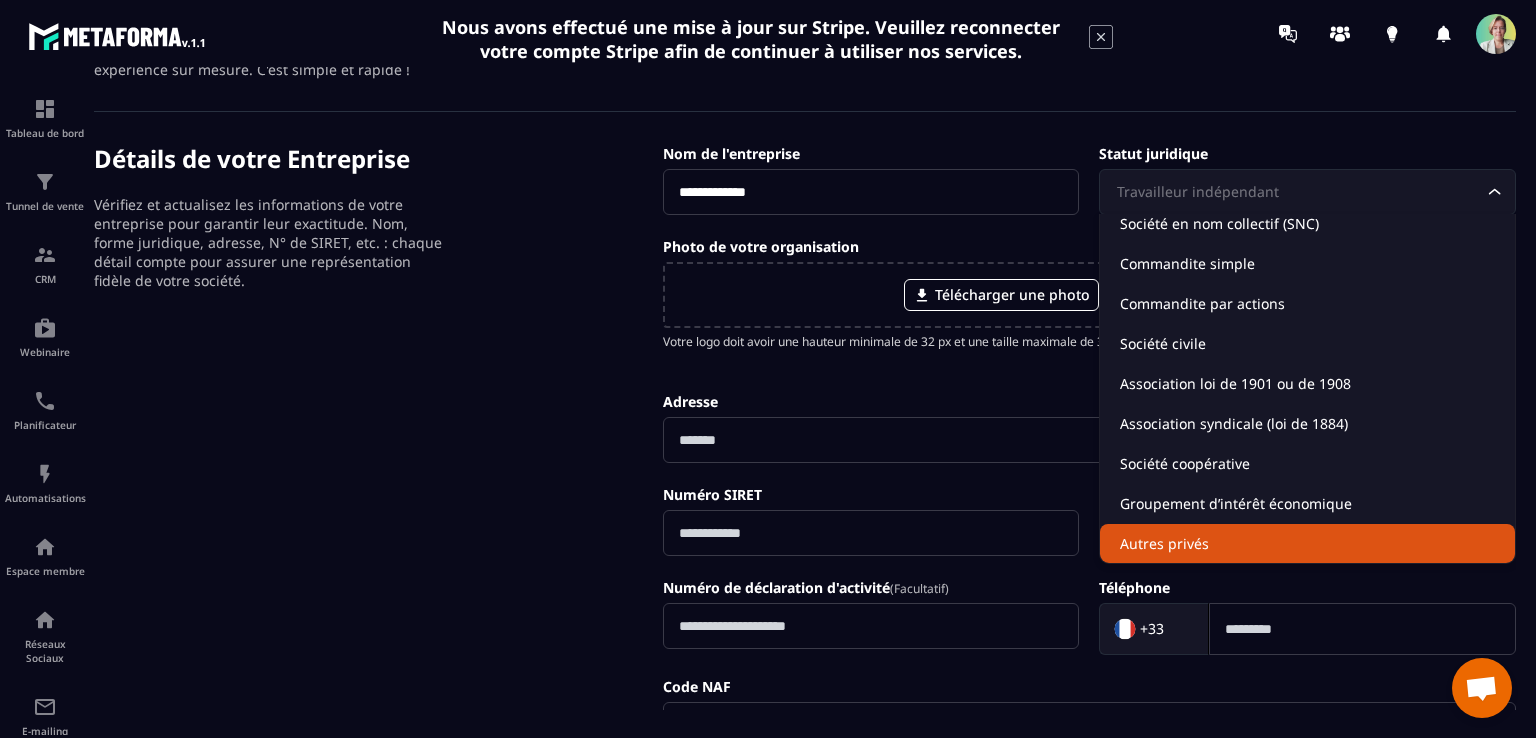 click on "Autres privés" 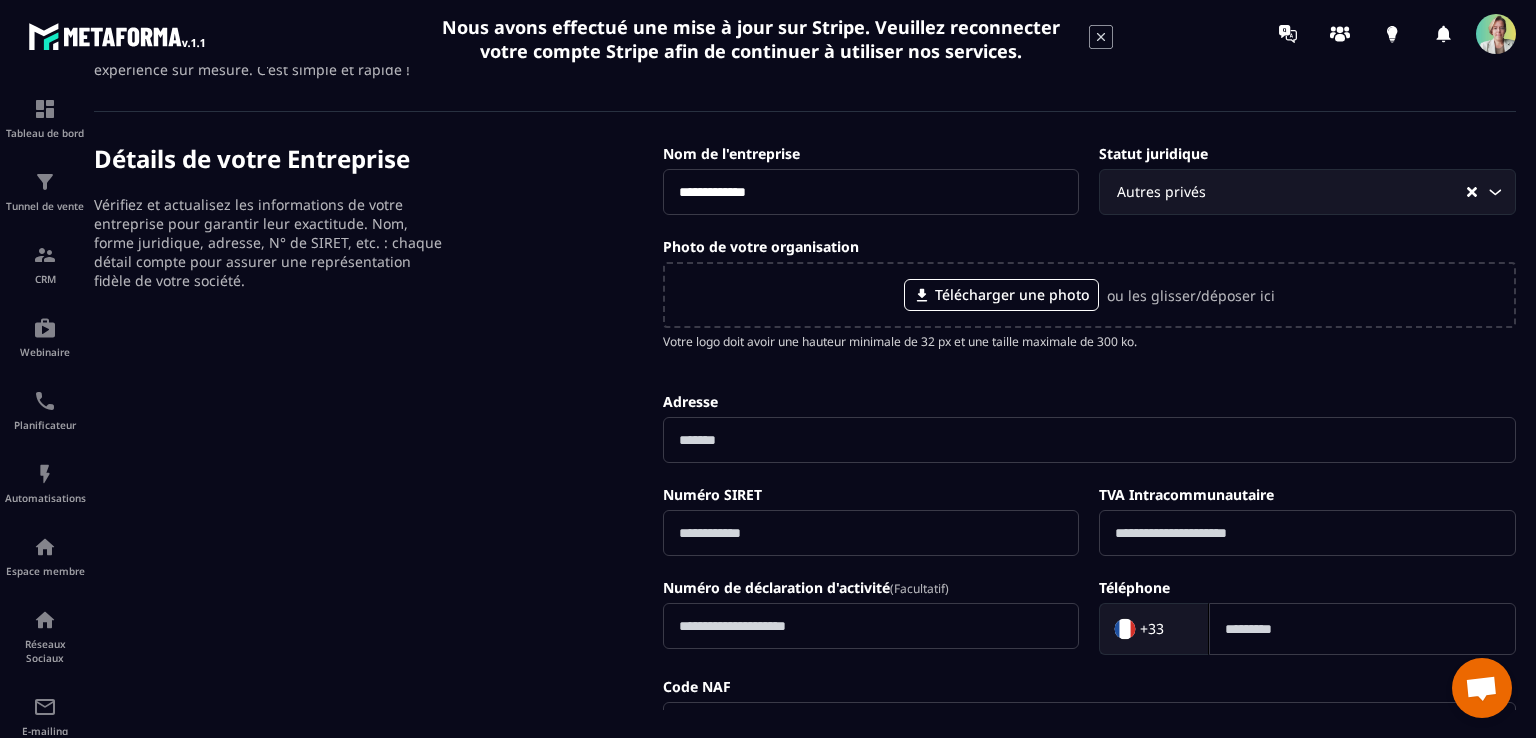 click 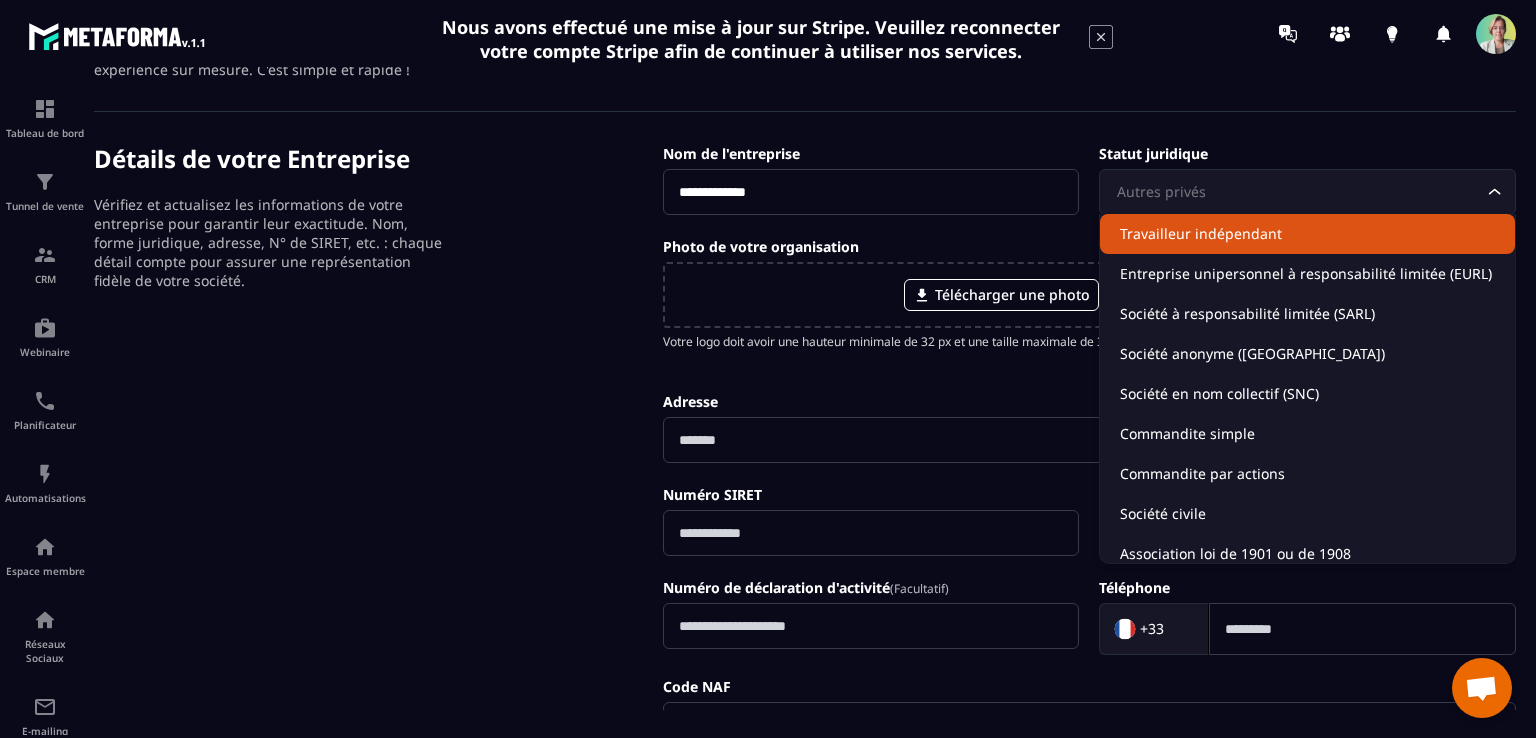 click on "Travailleur indépendant" 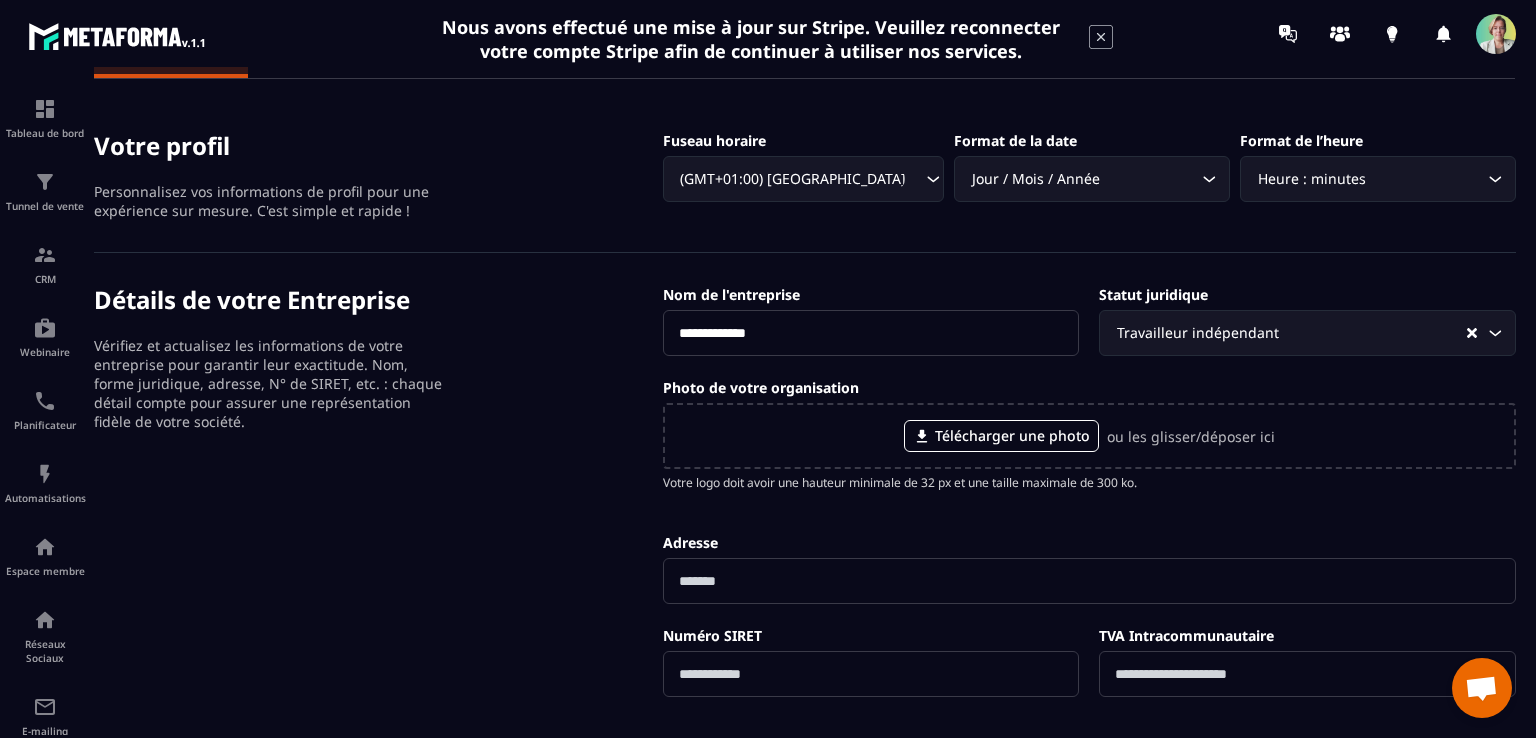 scroll, scrollTop: 0, scrollLeft: 0, axis: both 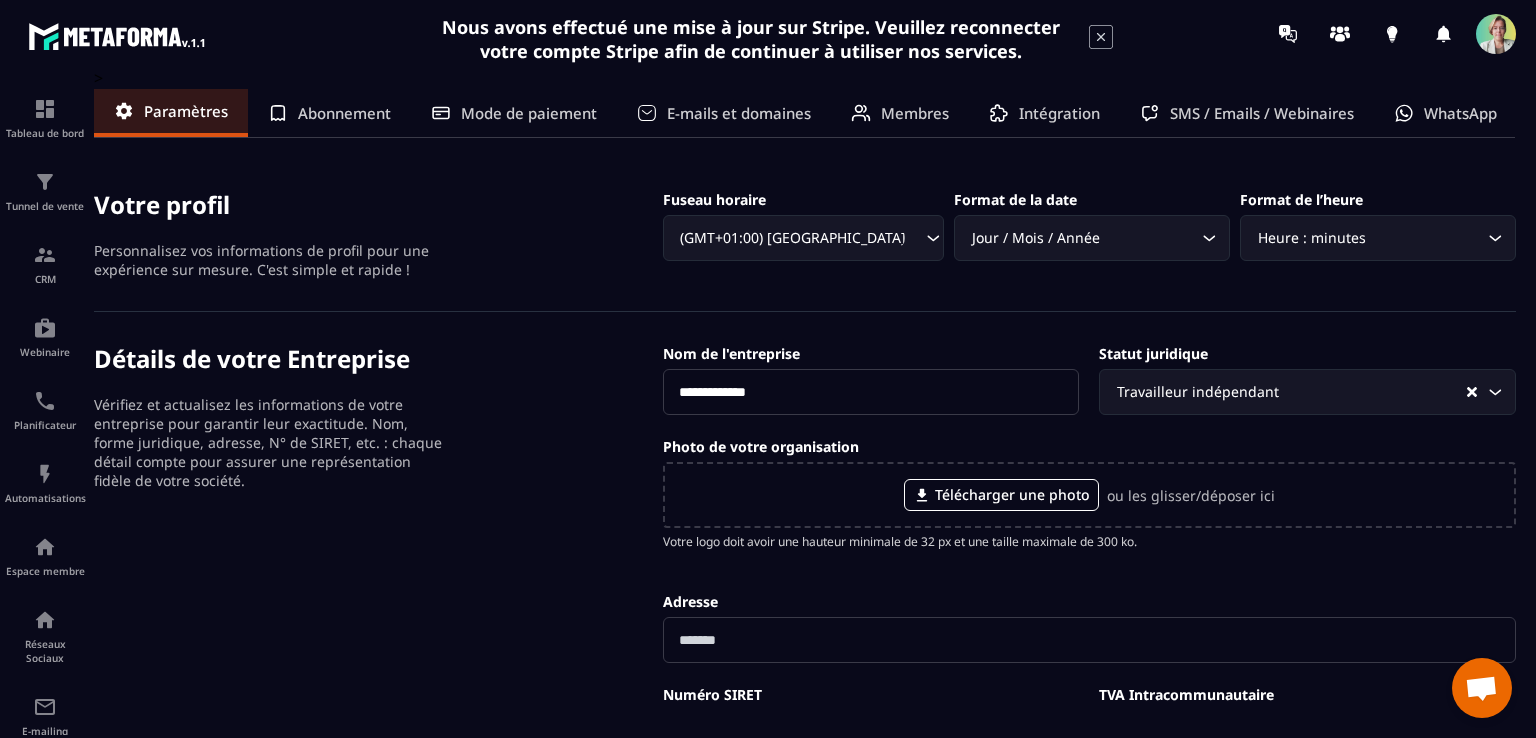click on "E-mails et domaines" at bounding box center [739, 113] 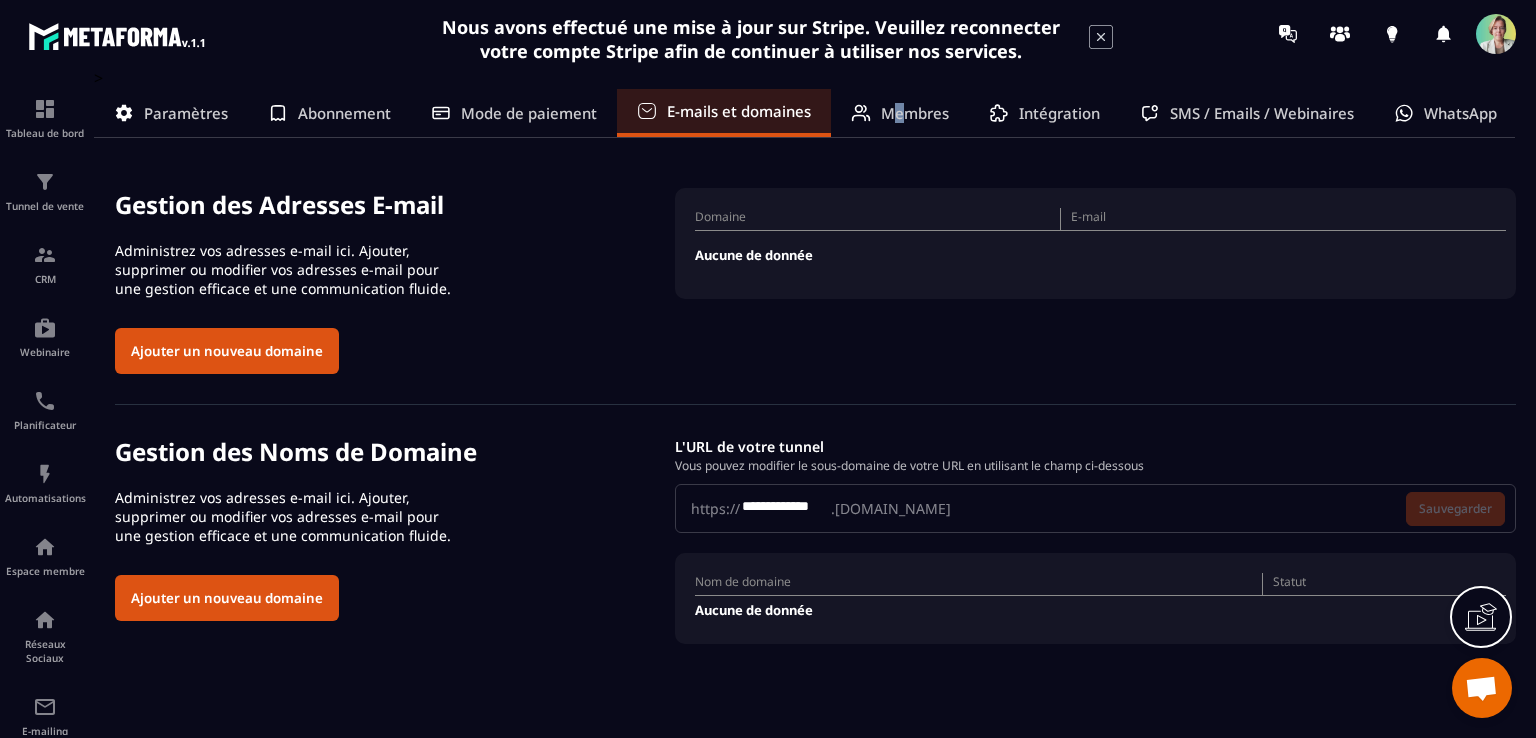 click on "Membres" at bounding box center (915, 113) 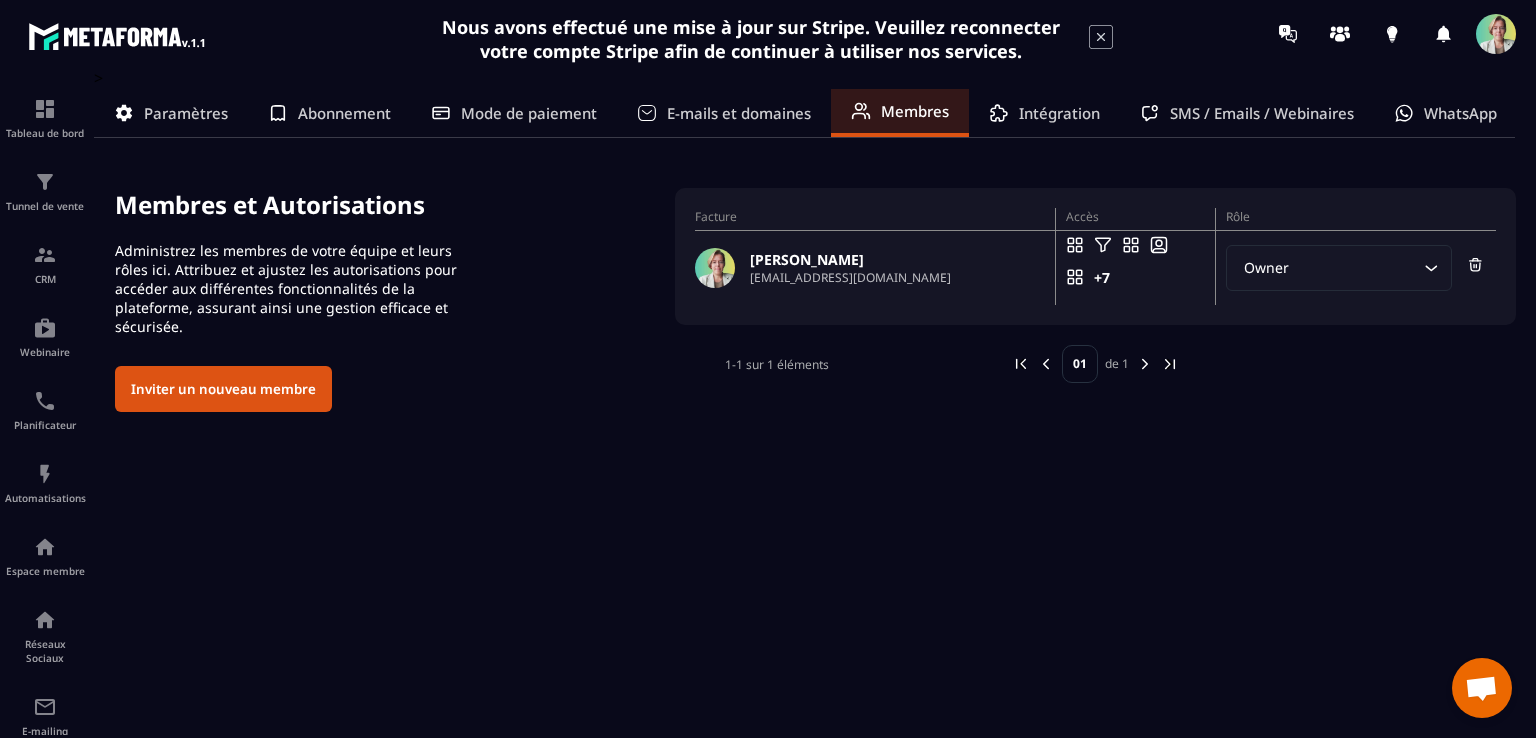 click on "Intégration" at bounding box center [1059, 113] 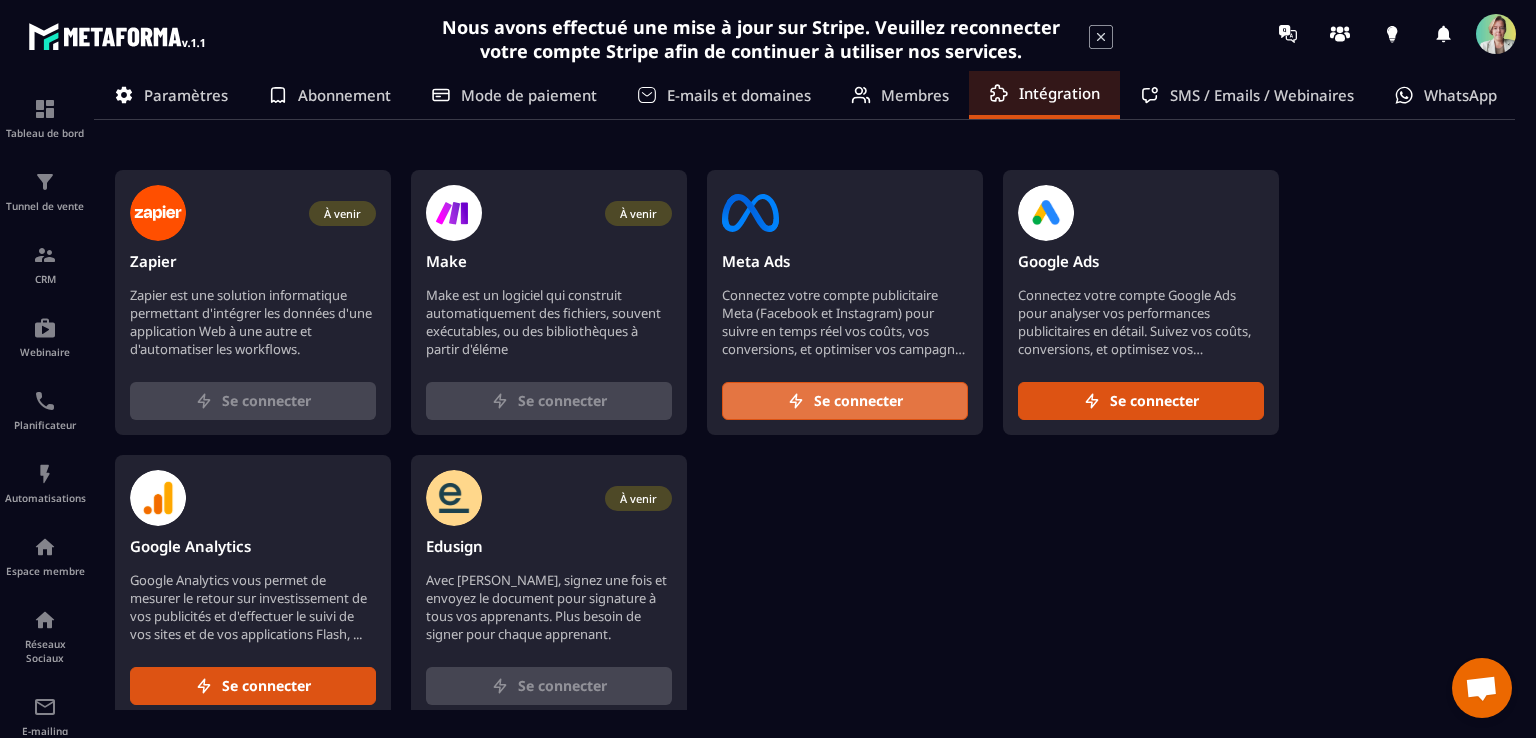 scroll, scrollTop: 0, scrollLeft: 0, axis: both 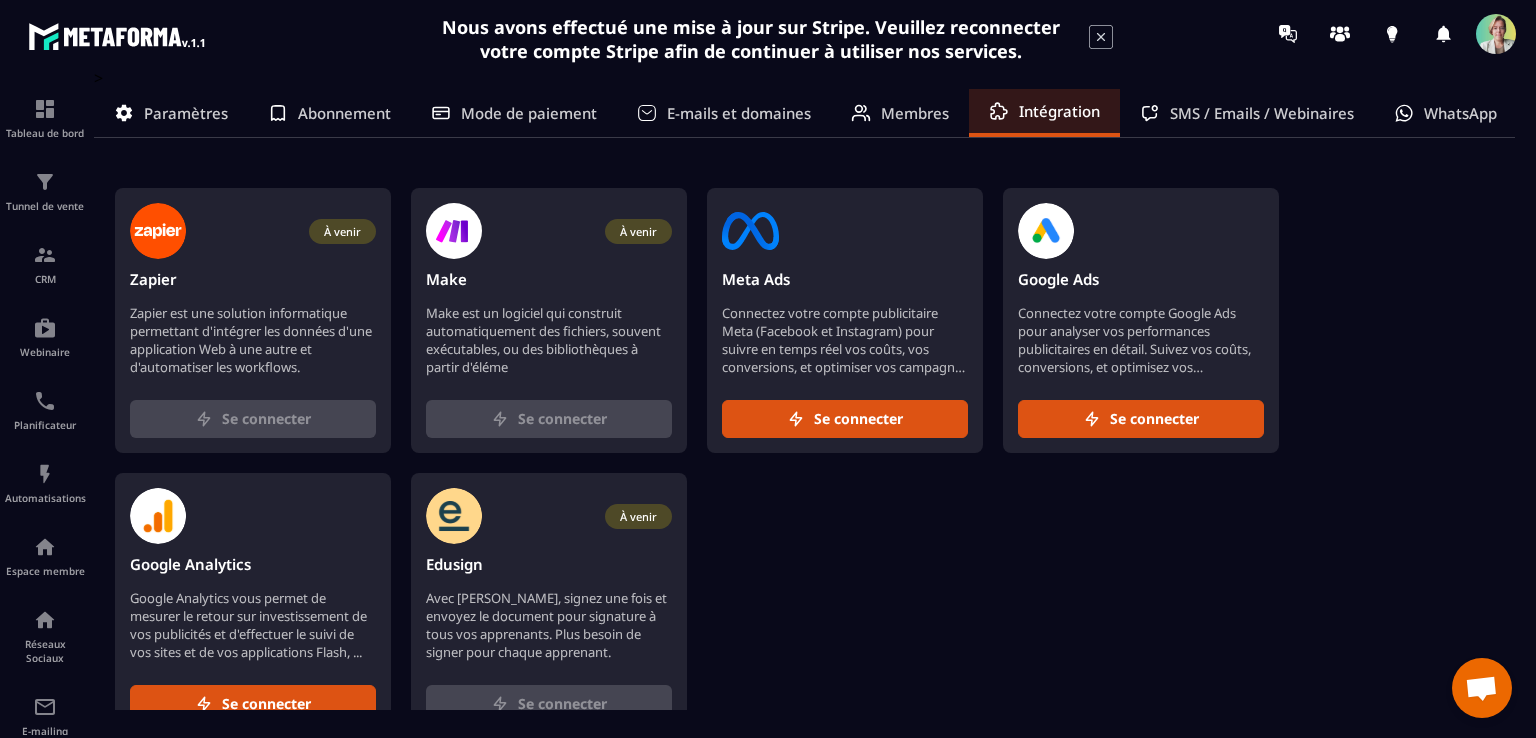 click on "SMS / Emails / Webinaires" at bounding box center (1262, 113) 